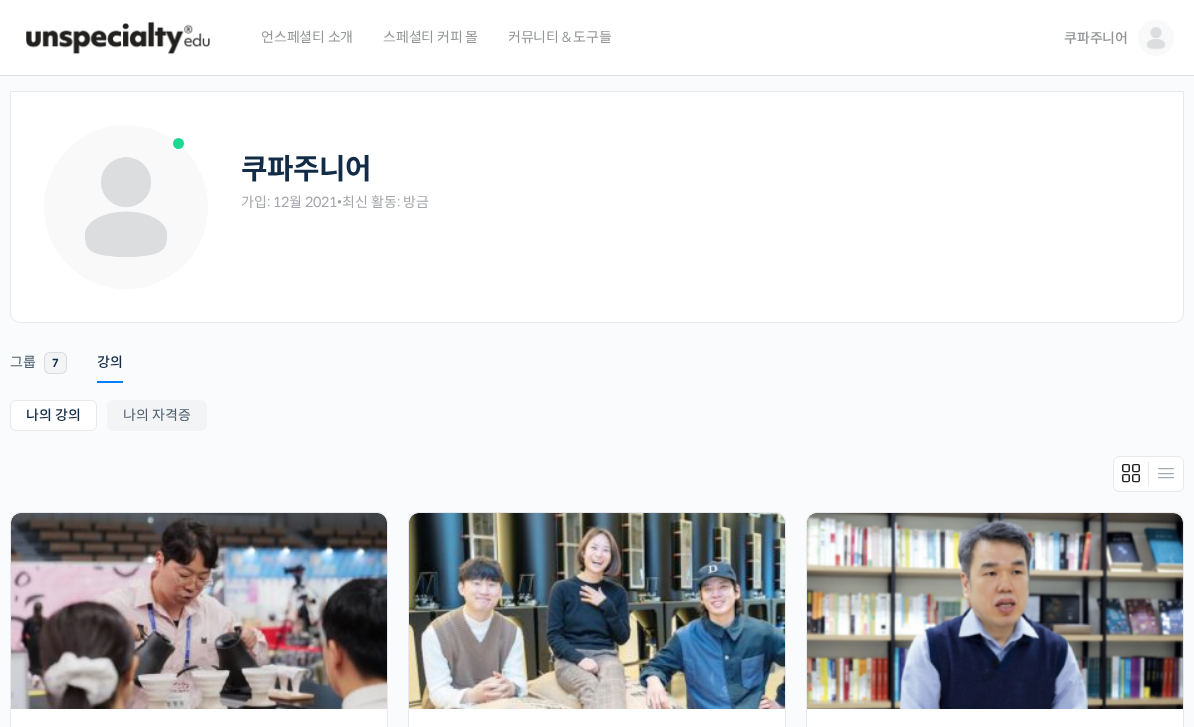 scroll, scrollTop: 0, scrollLeft: 0, axis: both 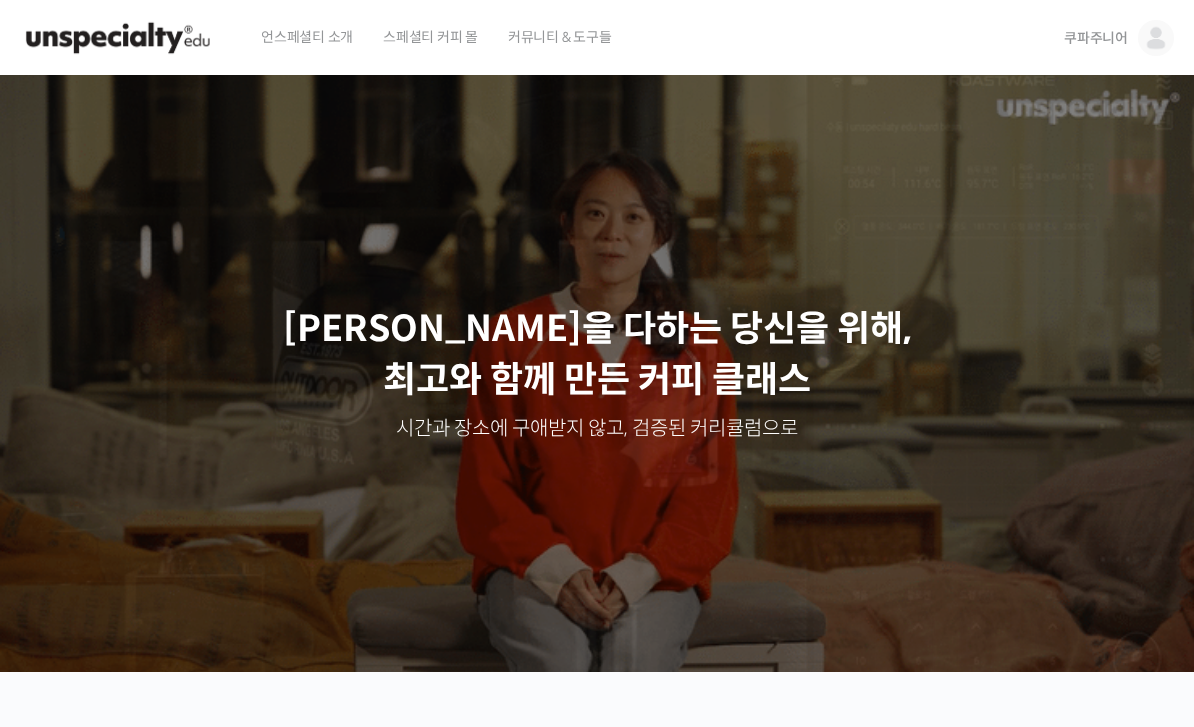 click on "쿠파주니어" at bounding box center [1096, 38] 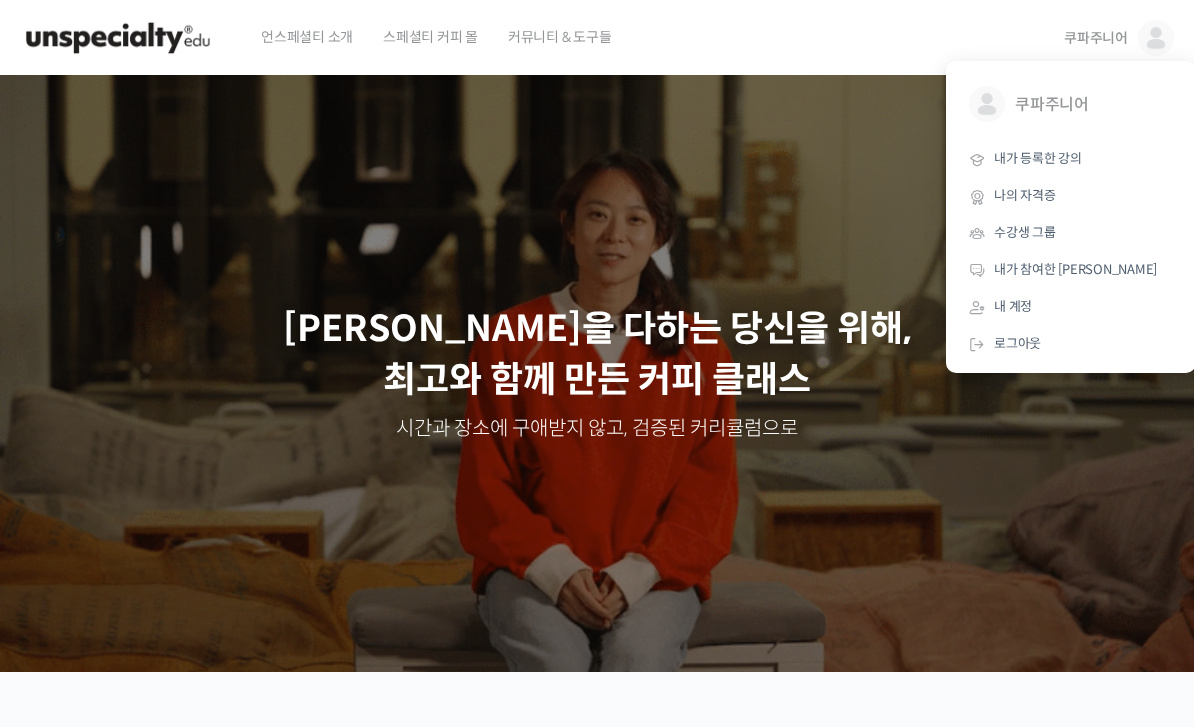 click on "내가 등록한 강의" at bounding box center [1071, 159] 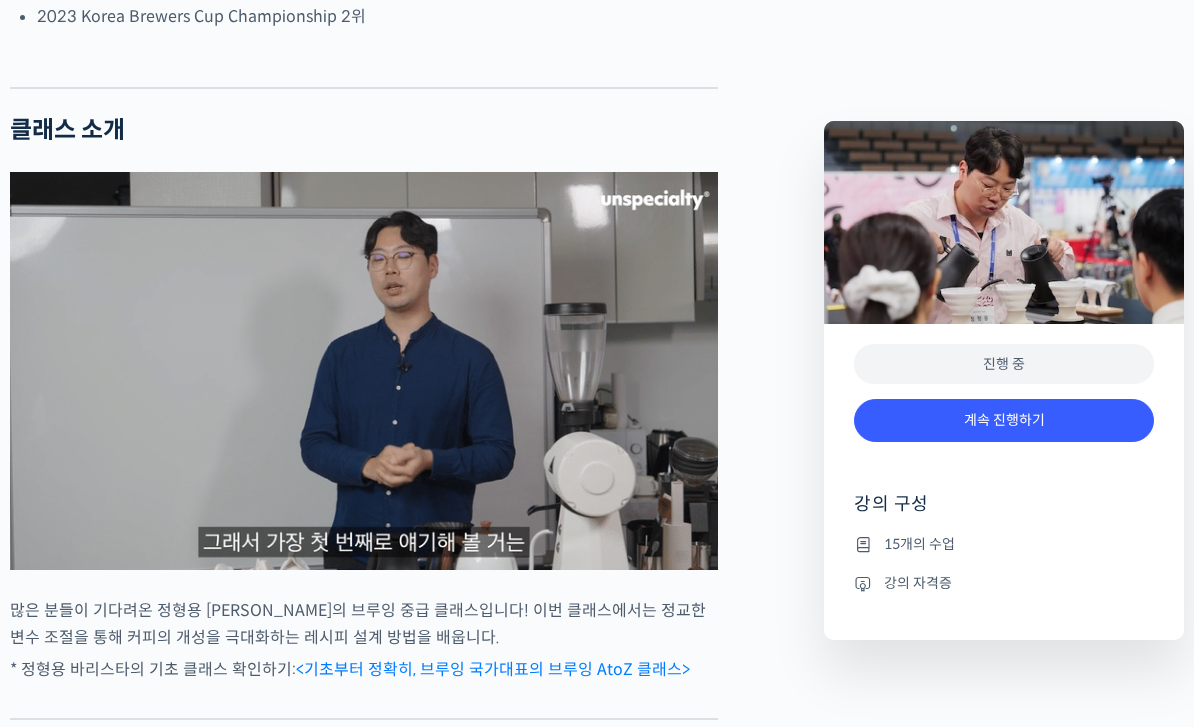scroll, scrollTop: 2205, scrollLeft: 0, axis: vertical 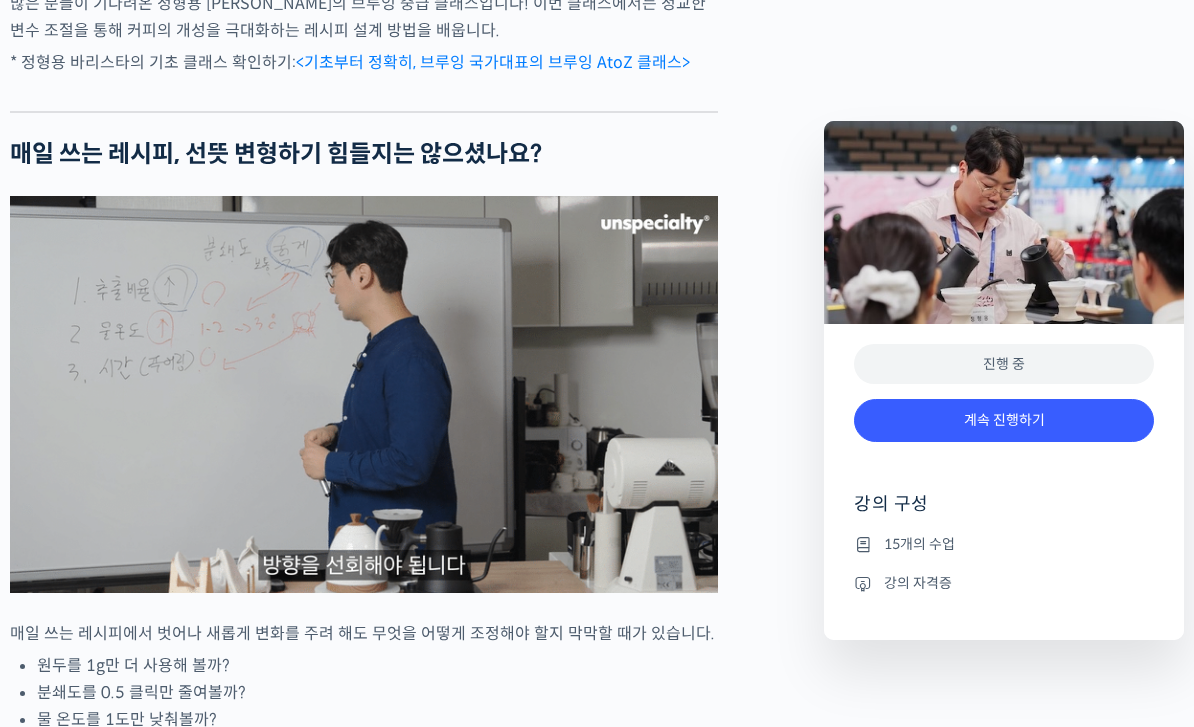 click on "계속 진행하기" at bounding box center (1004, 420) 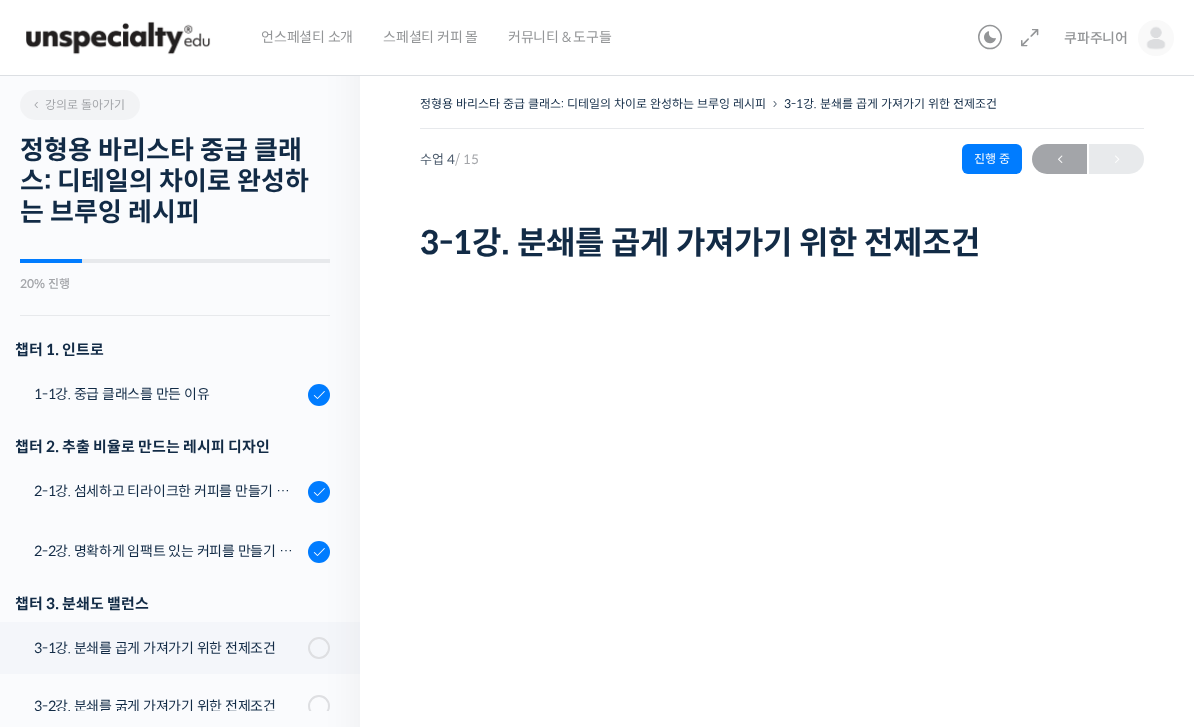 scroll, scrollTop: 0, scrollLeft: 0, axis: both 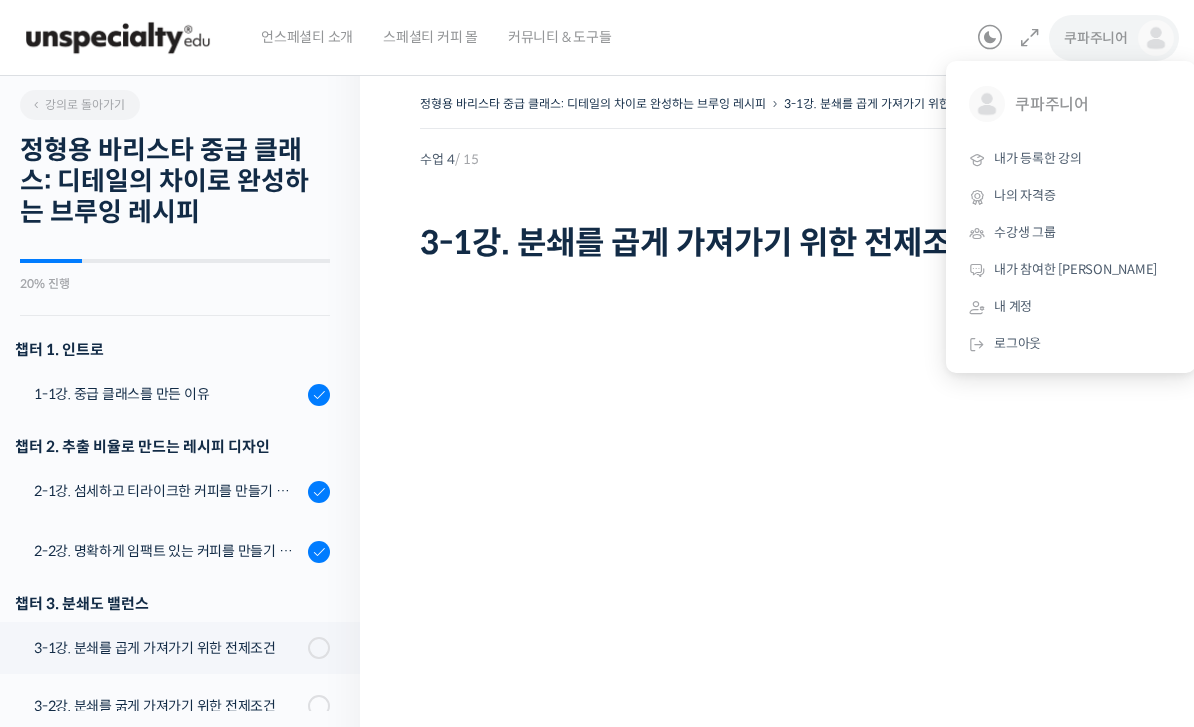 click on "내가 등록한 강의" at bounding box center [1071, 159] 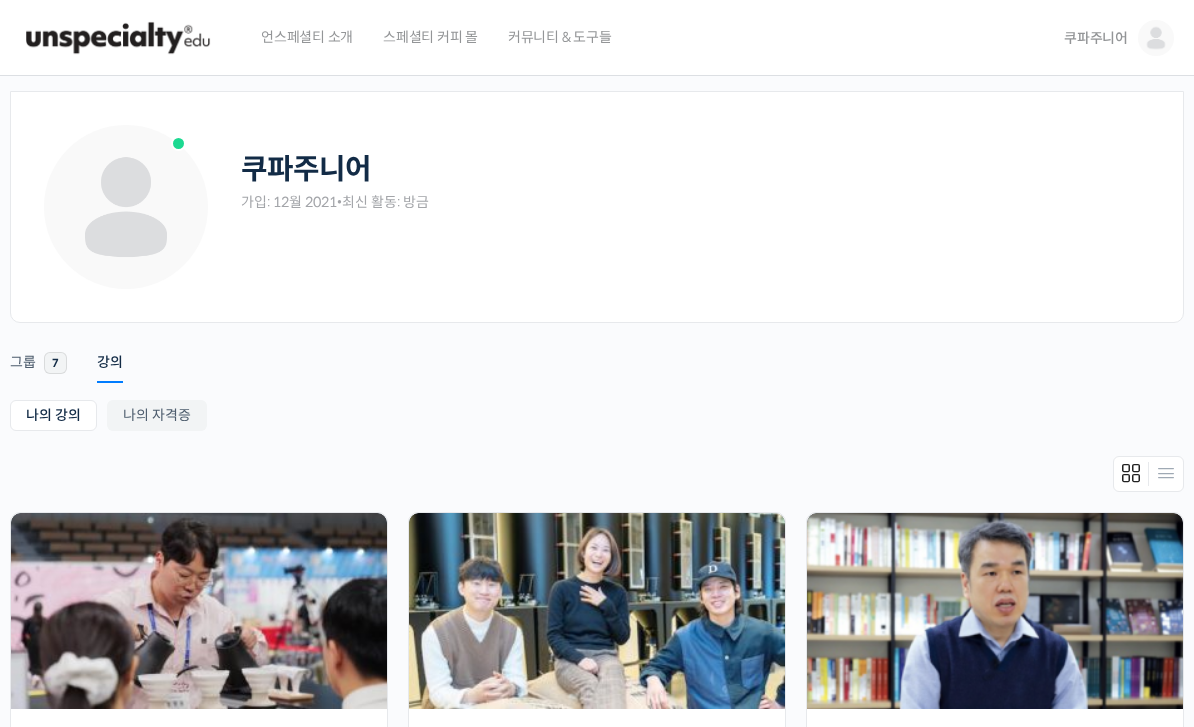 scroll, scrollTop: 0, scrollLeft: 0, axis: both 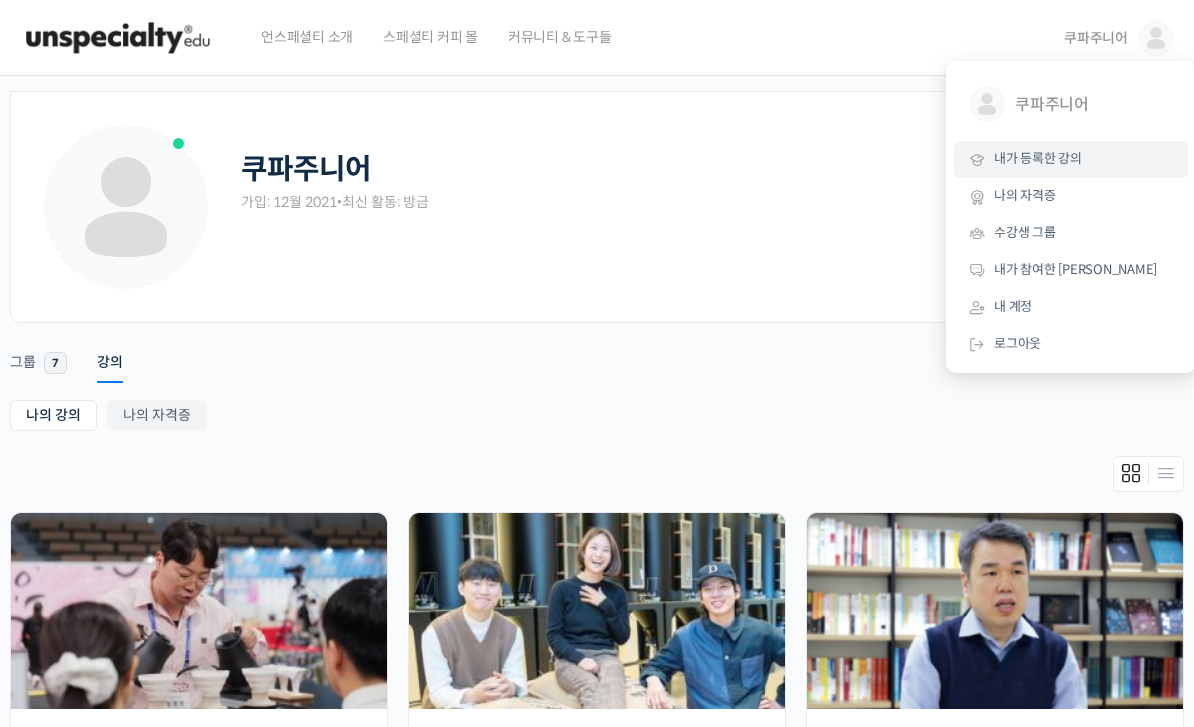 click on "내 계정" at bounding box center [1071, 307] 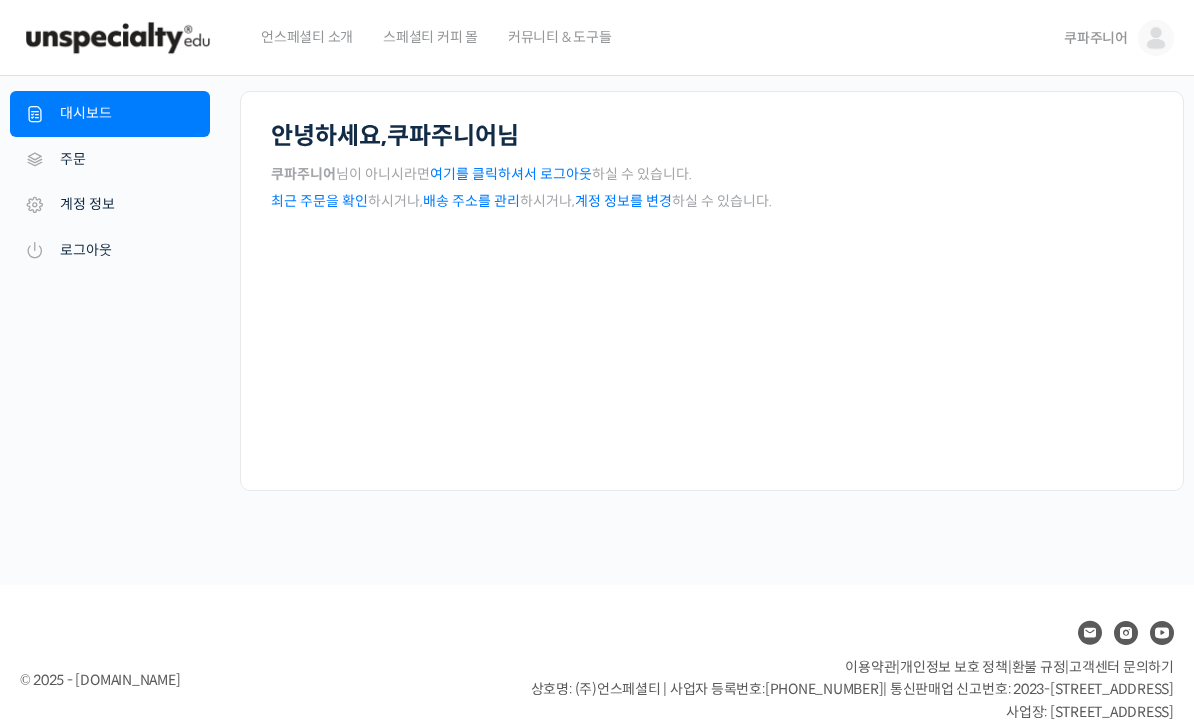 scroll, scrollTop: 0, scrollLeft: 0, axis: both 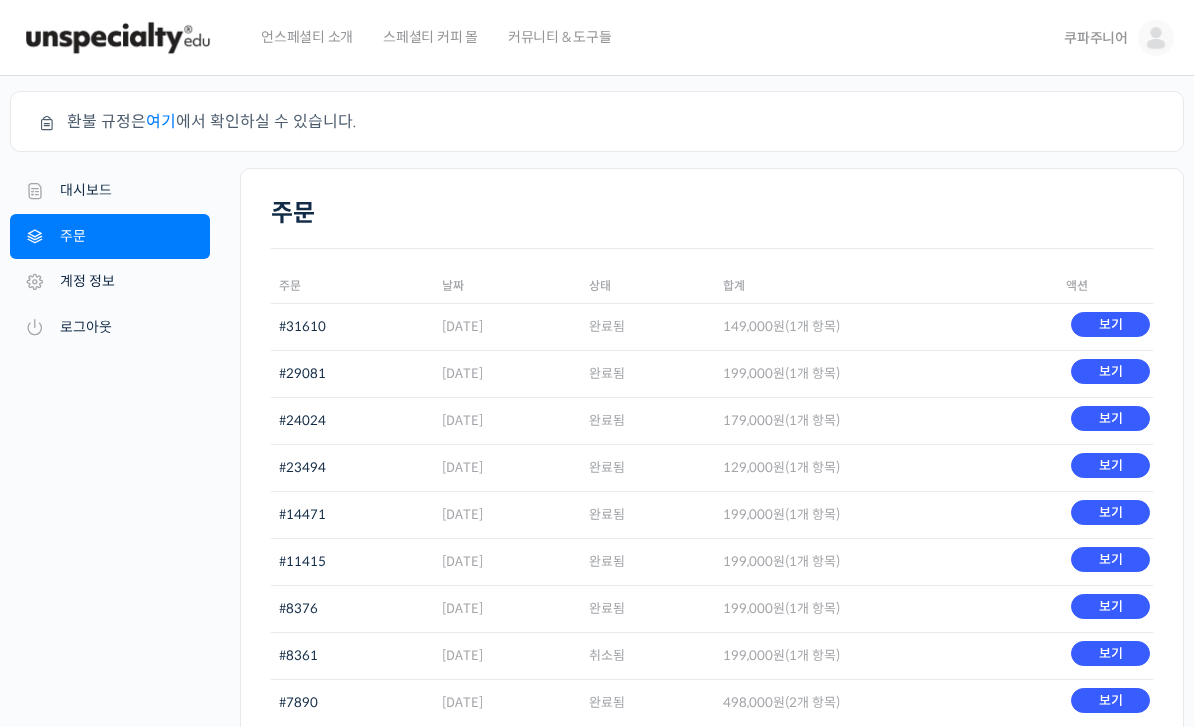 click on "계정 정보" at bounding box center (110, 282) 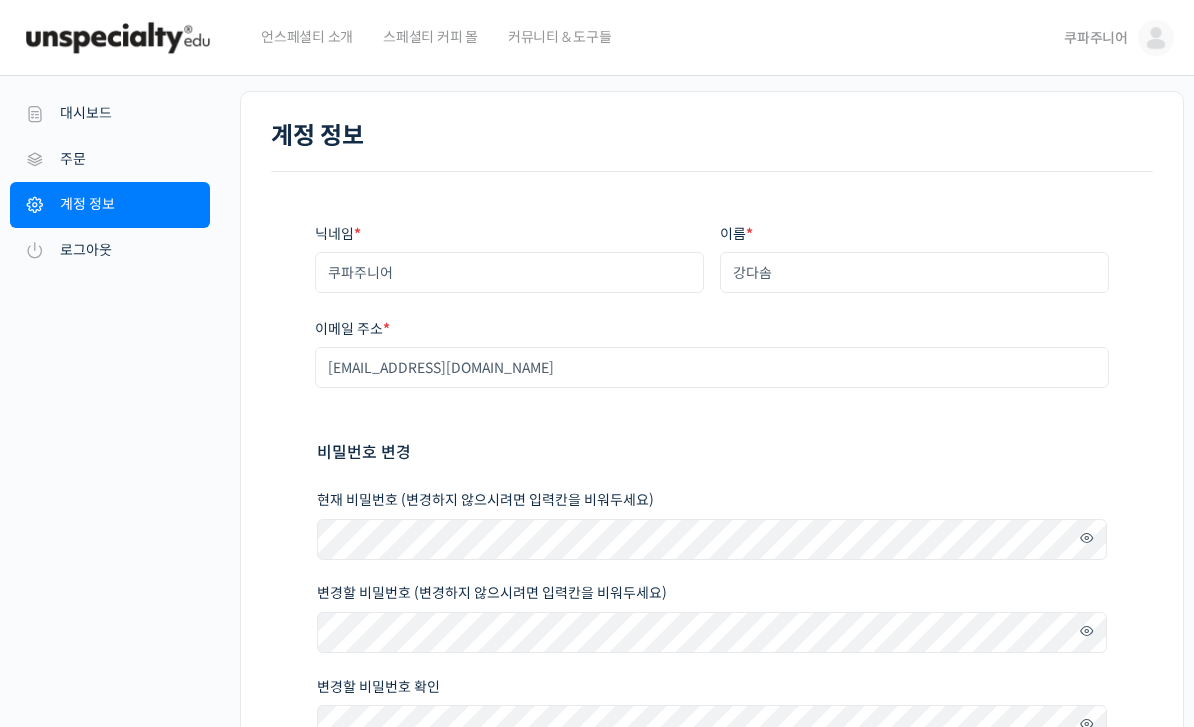 scroll, scrollTop: 0, scrollLeft: 0, axis: both 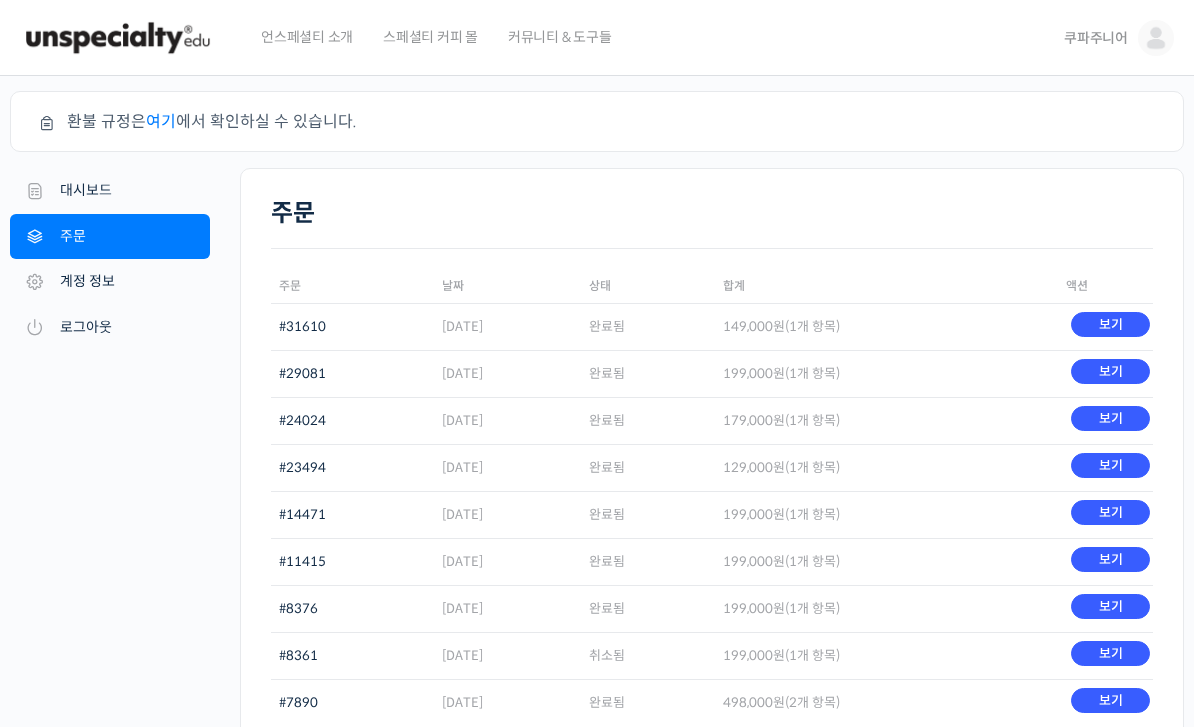 click on "보기" at bounding box center (1110, 324) 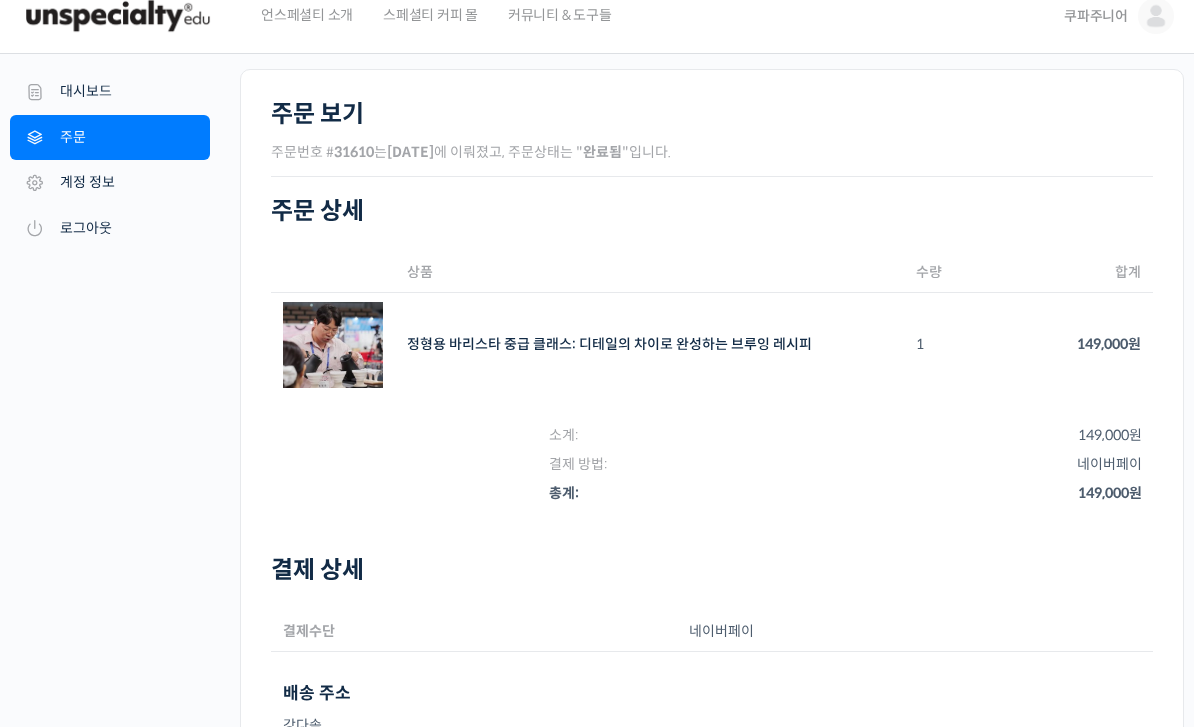 scroll, scrollTop: 0, scrollLeft: 0, axis: both 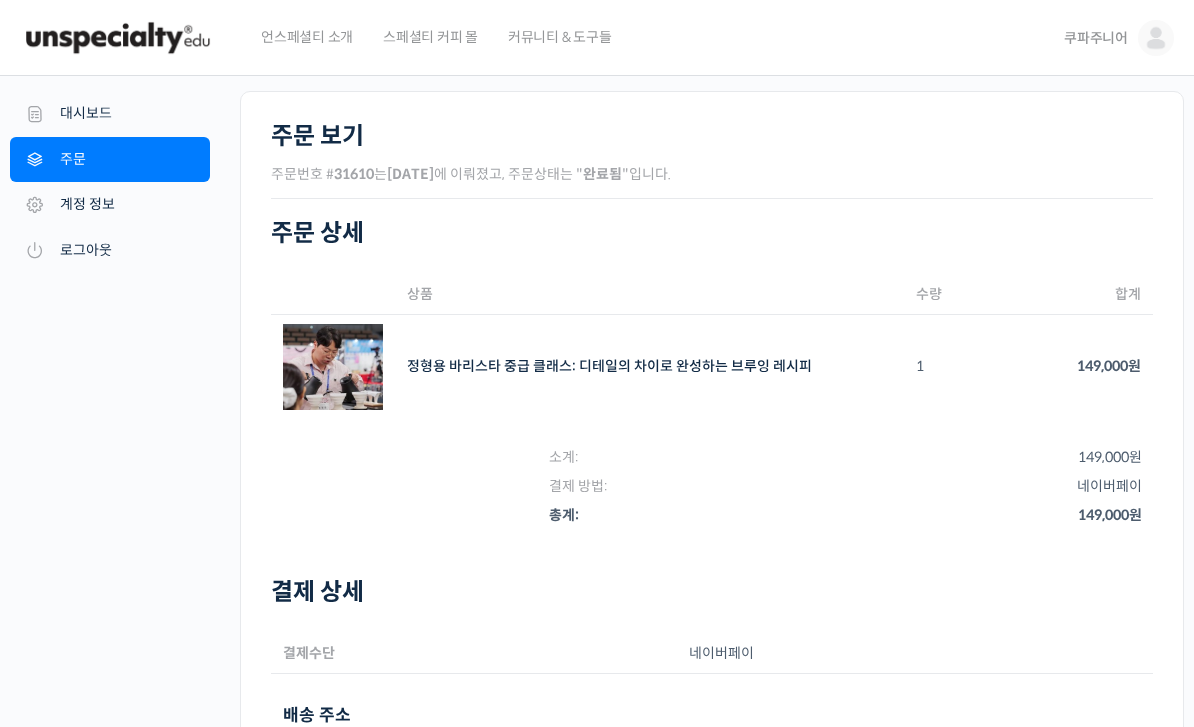 click at bounding box center (333, 367) 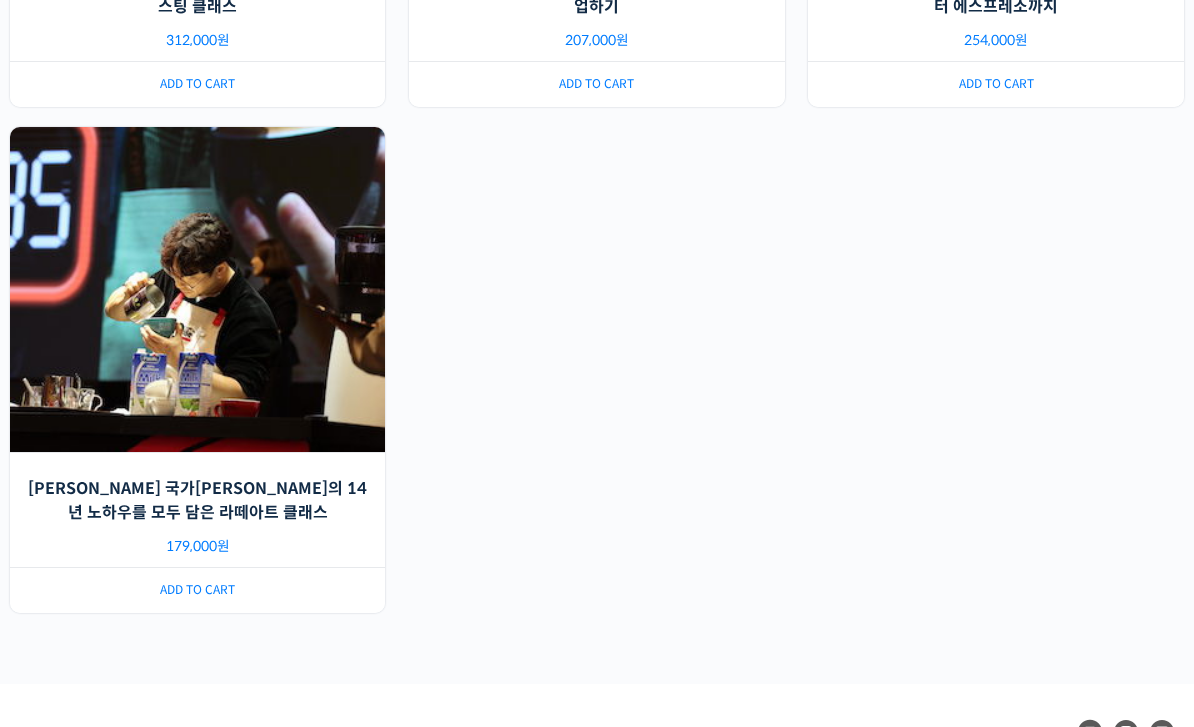 scroll, scrollTop: 1017, scrollLeft: 0, axis: vertical 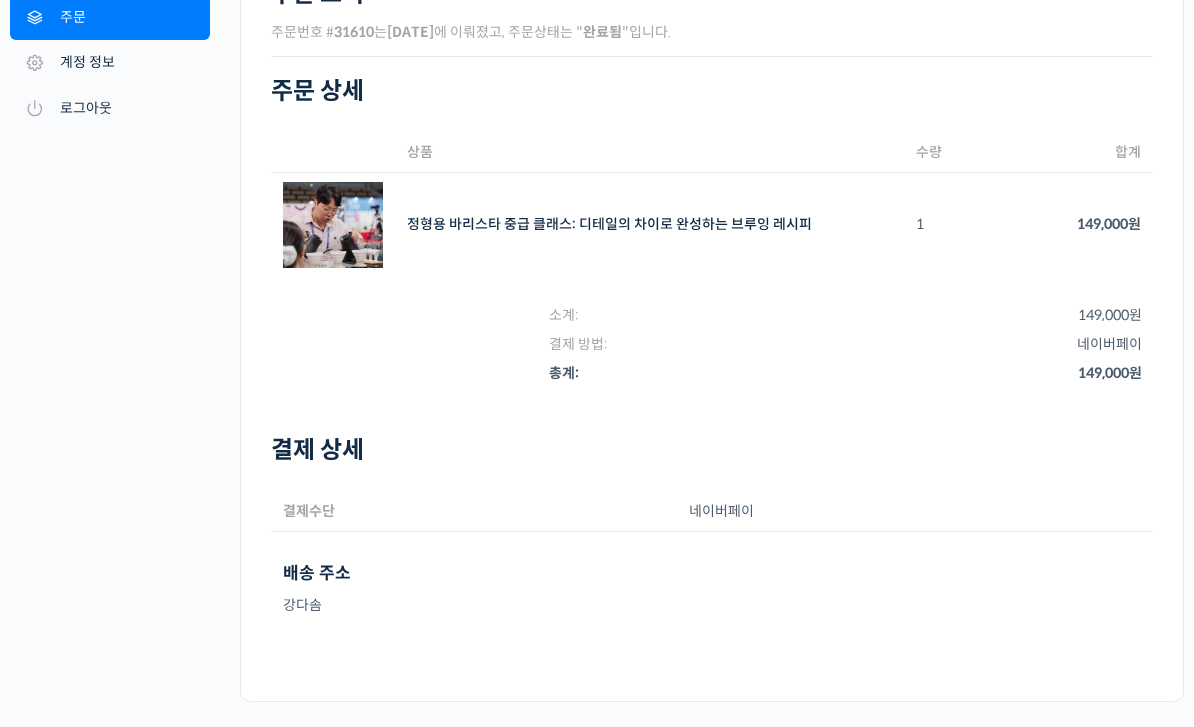 click on "정형용 바리스타 중급 클래스: 디테일의 차이로 완성하는 브루잉 레시피" at bounding box center [609, 225] 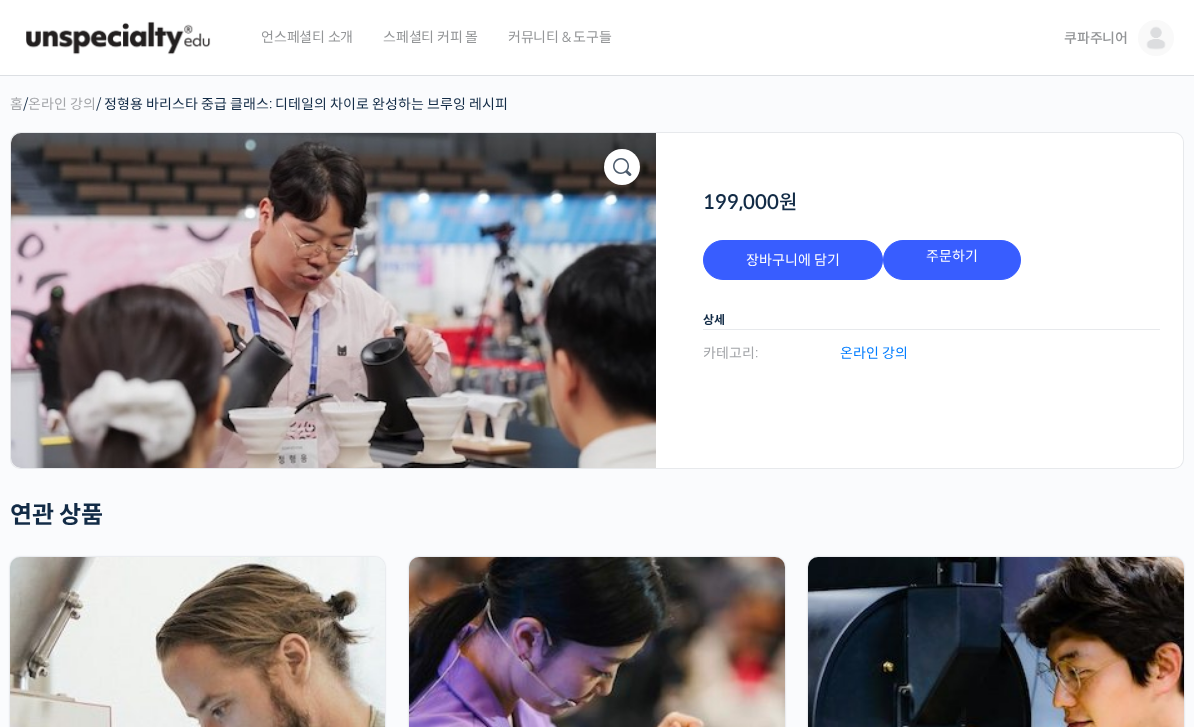 scroll, scrollTop: 0, scrollLeft: 0, axis: both 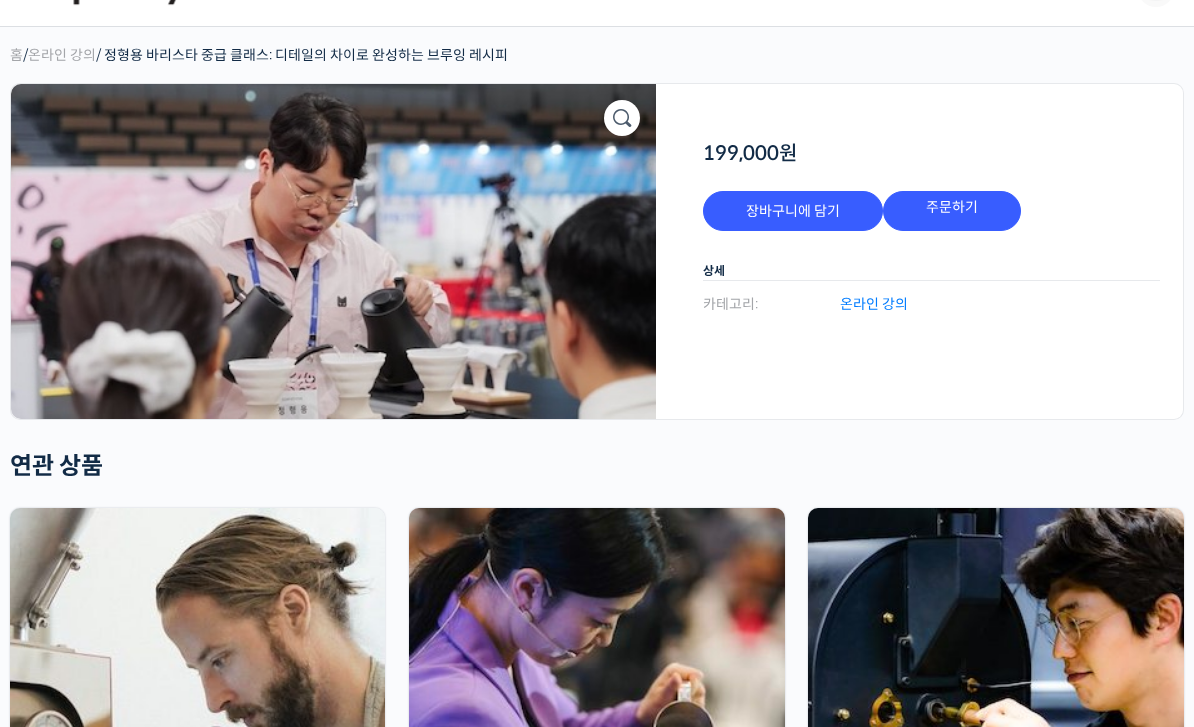 click at bounding box center [333, 252] 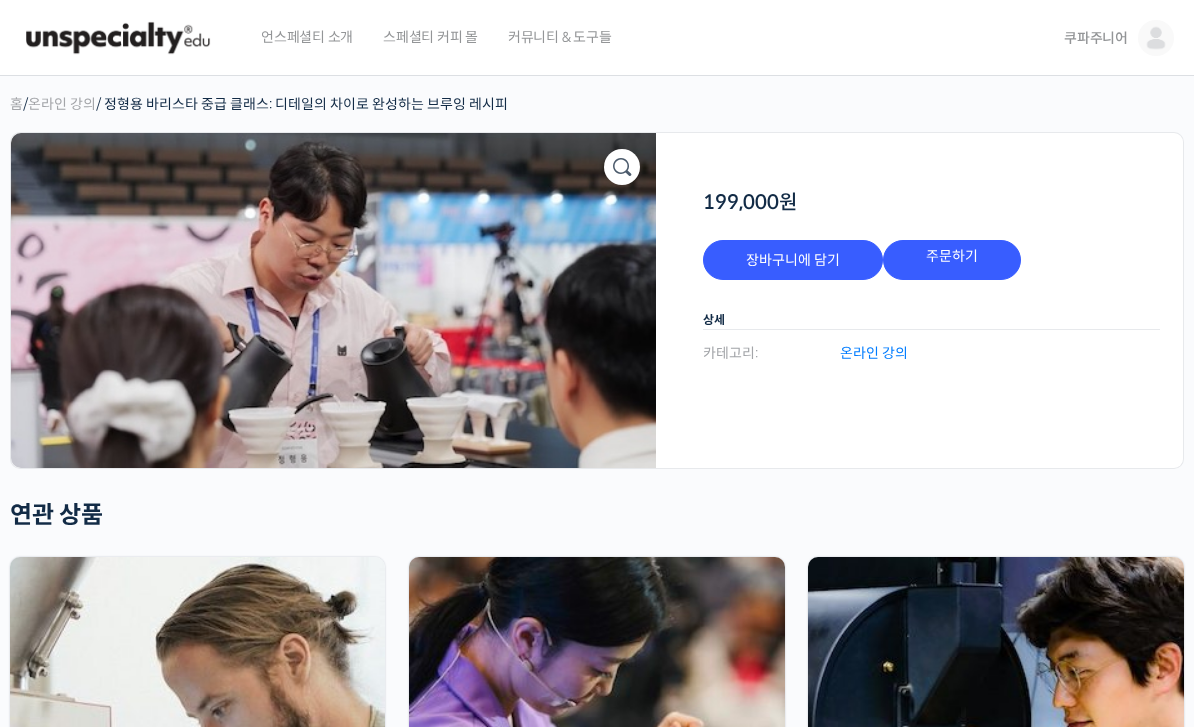 click on "온라인 강의" at bounding box center (874, 353) 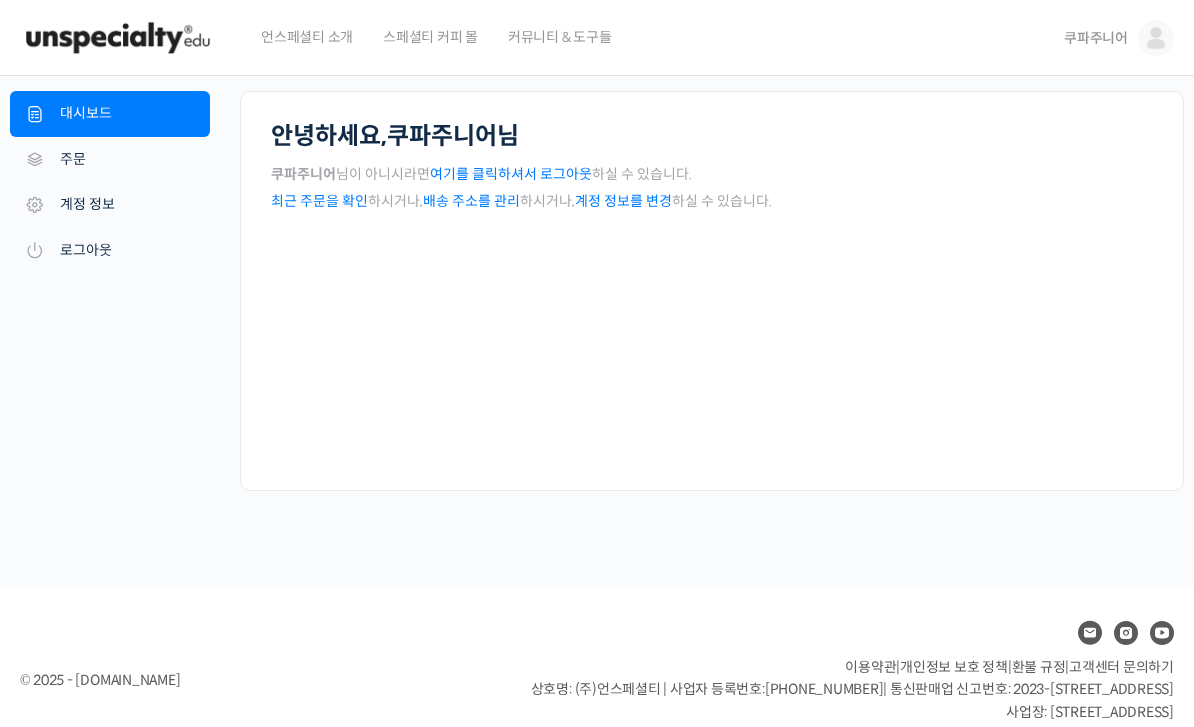 scroll, scrollTop: 0, scrollLeft: 0, axis: both 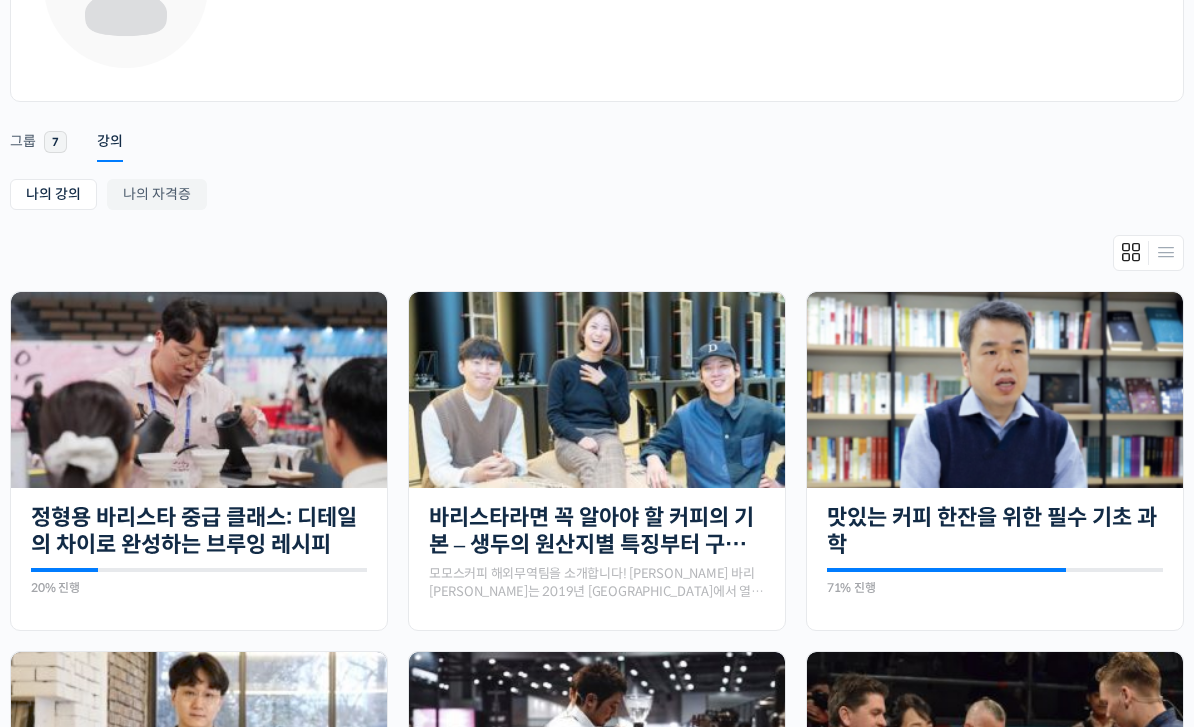 click at bounding box center (199, 391) 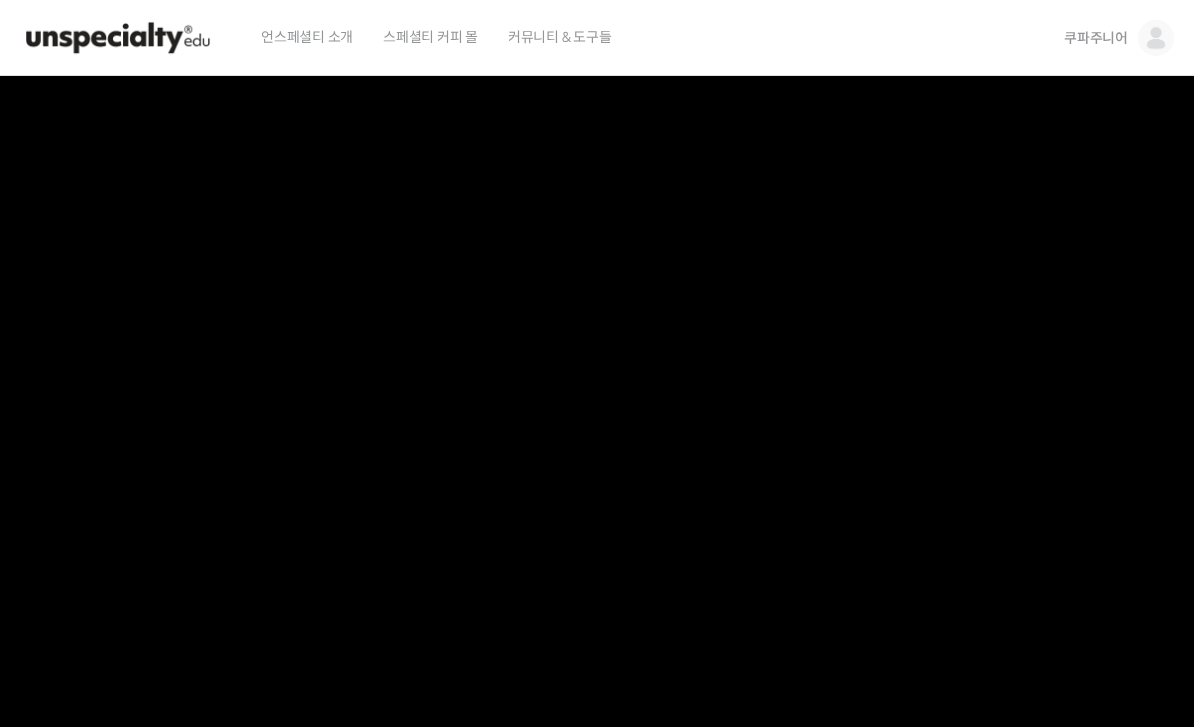 scroll, scrollTop: 0, scrollLeft: 0, axis: both 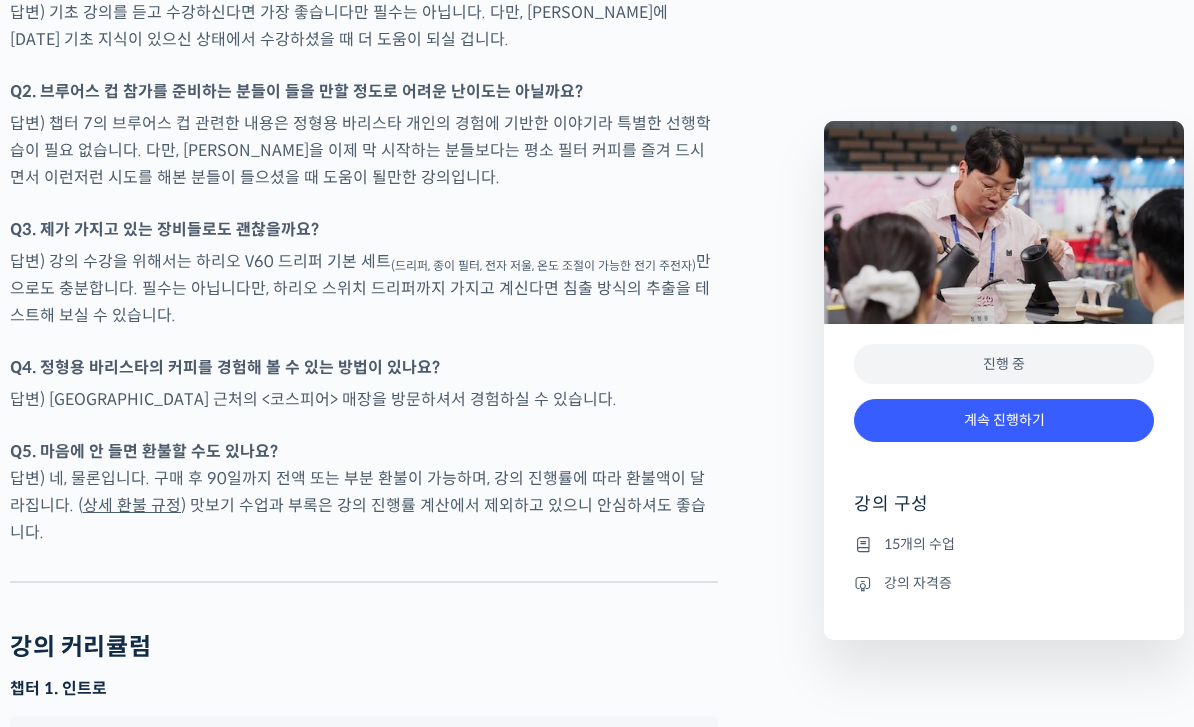 click on "강의 커리큘럼" at bounding box center [80, 647] 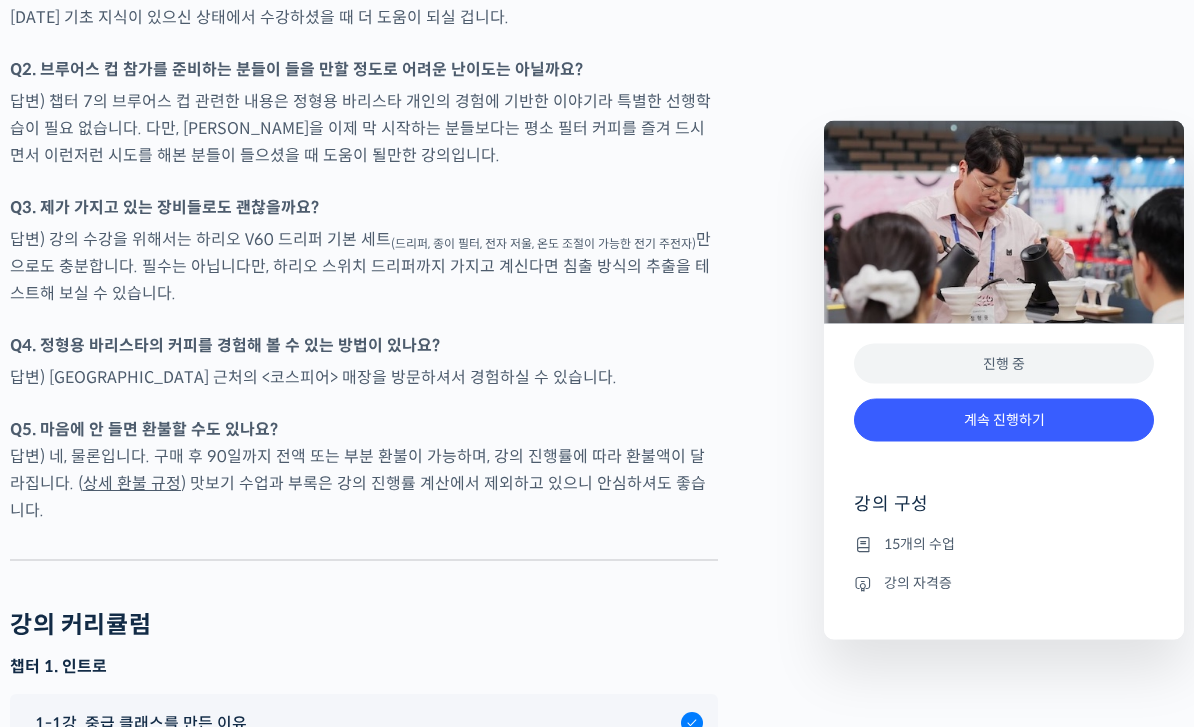 scroll, scrollTop: 5375, scrollLeft: 0, axis: vertical 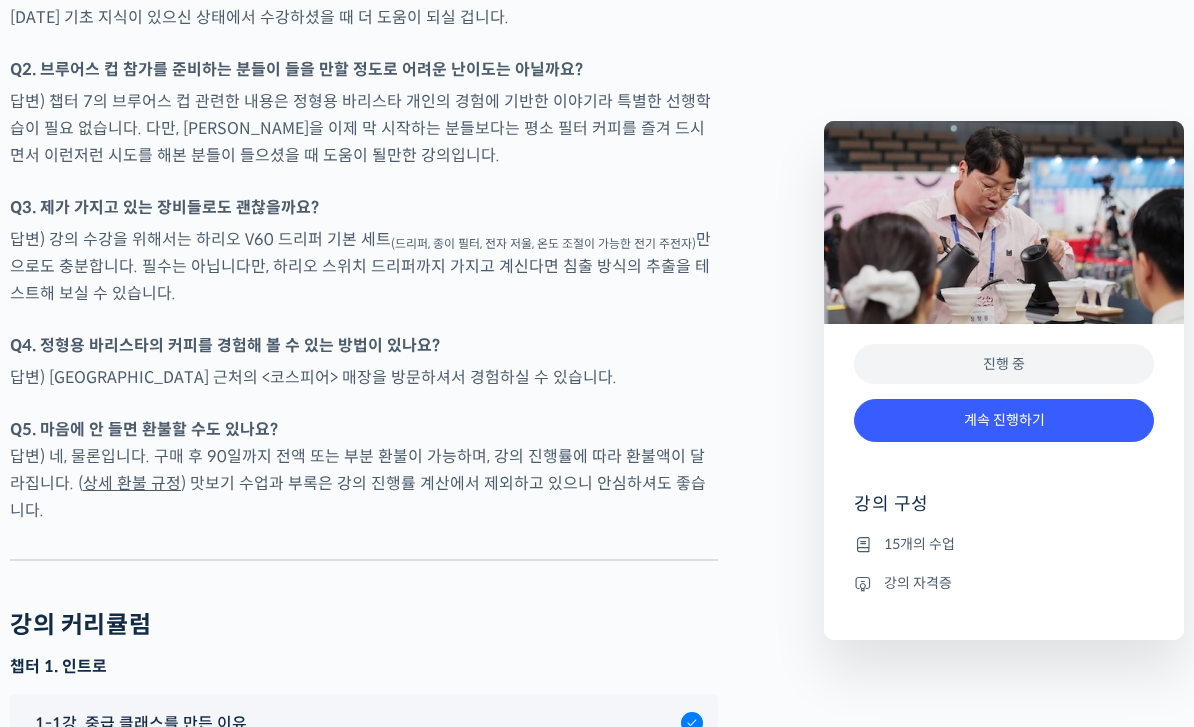 click on "상세 환불 규정" at bounding box center [132, 483] 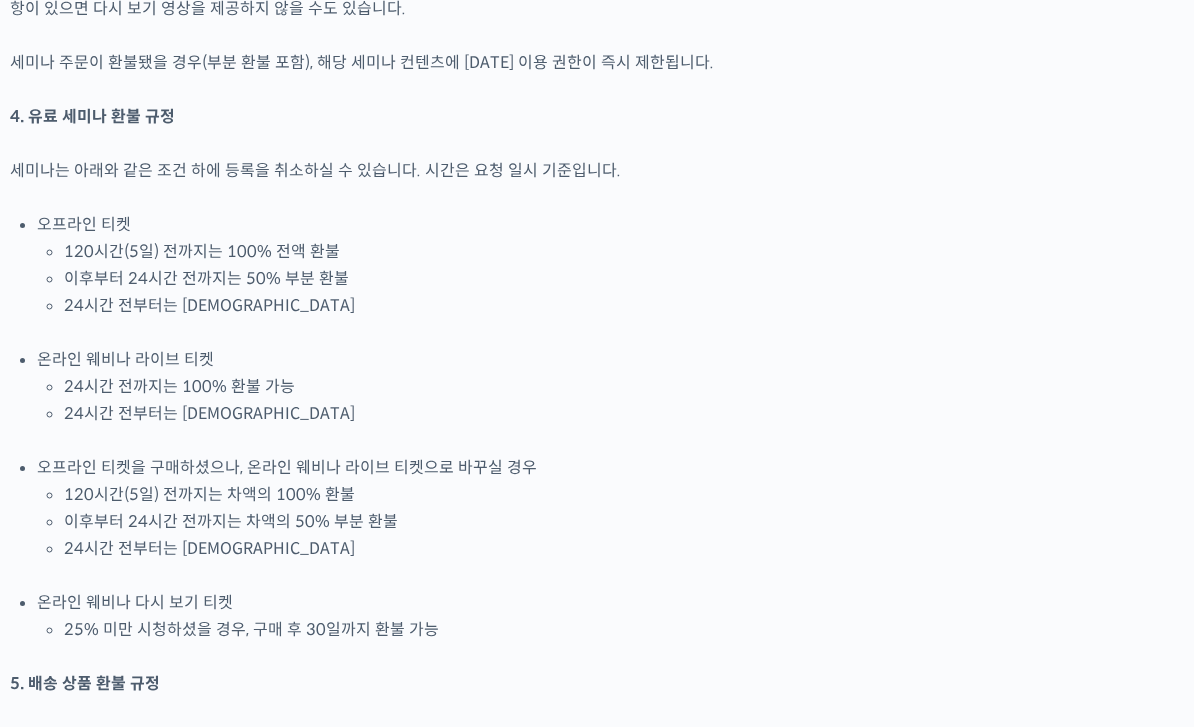 scroll, scrollTop: 1237, scrollLeft: 0, axis: vertical 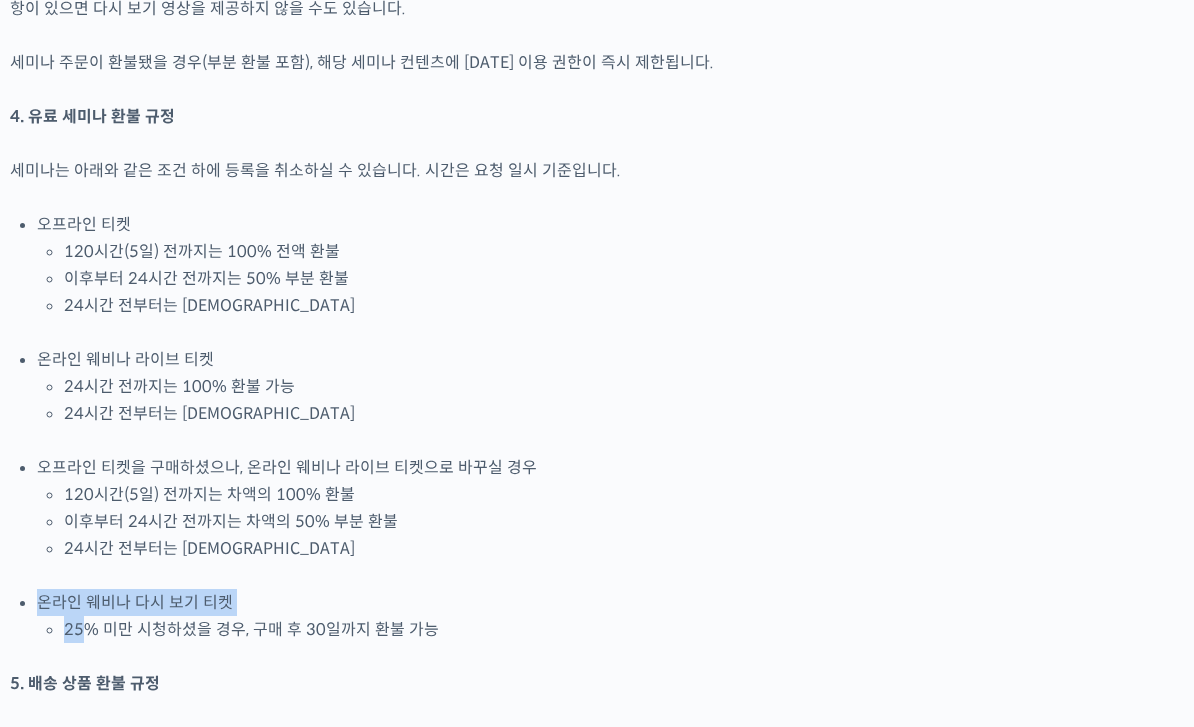 click on "24시간 전부터는 [DEMOGRAPHIC_DATA]" at bounding box center [624, 414] 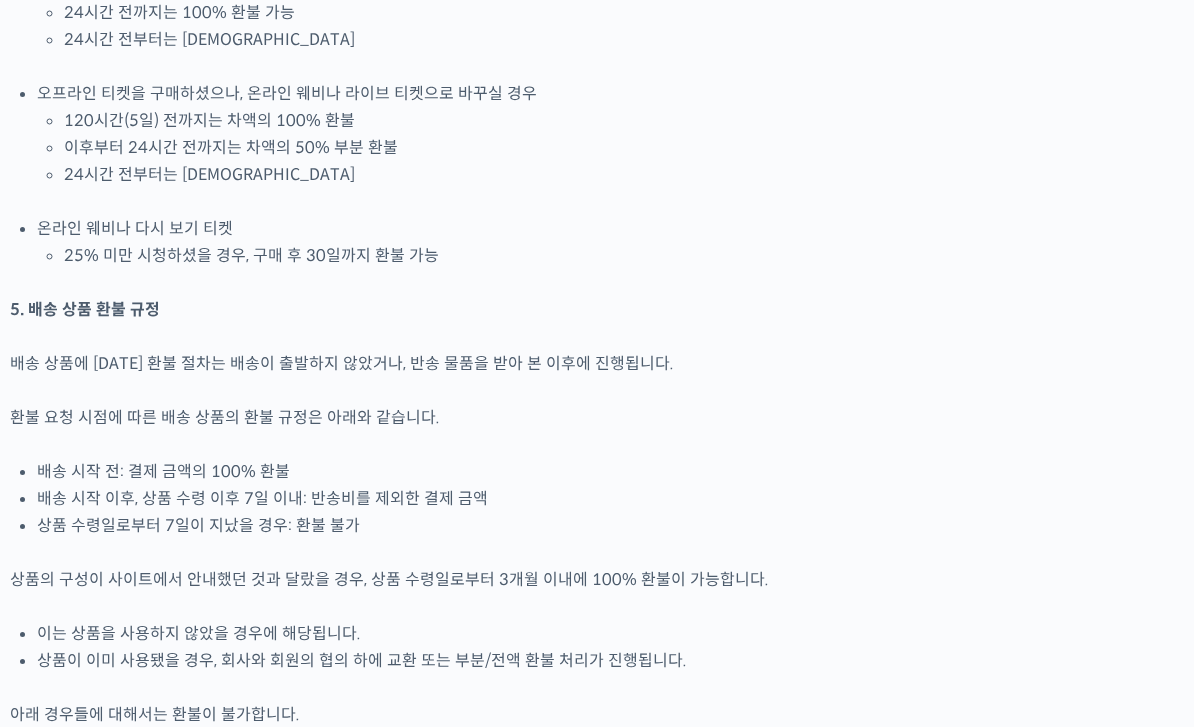 scroll, scrollTop: 1627, scrollLeft: 0, axis: vertical 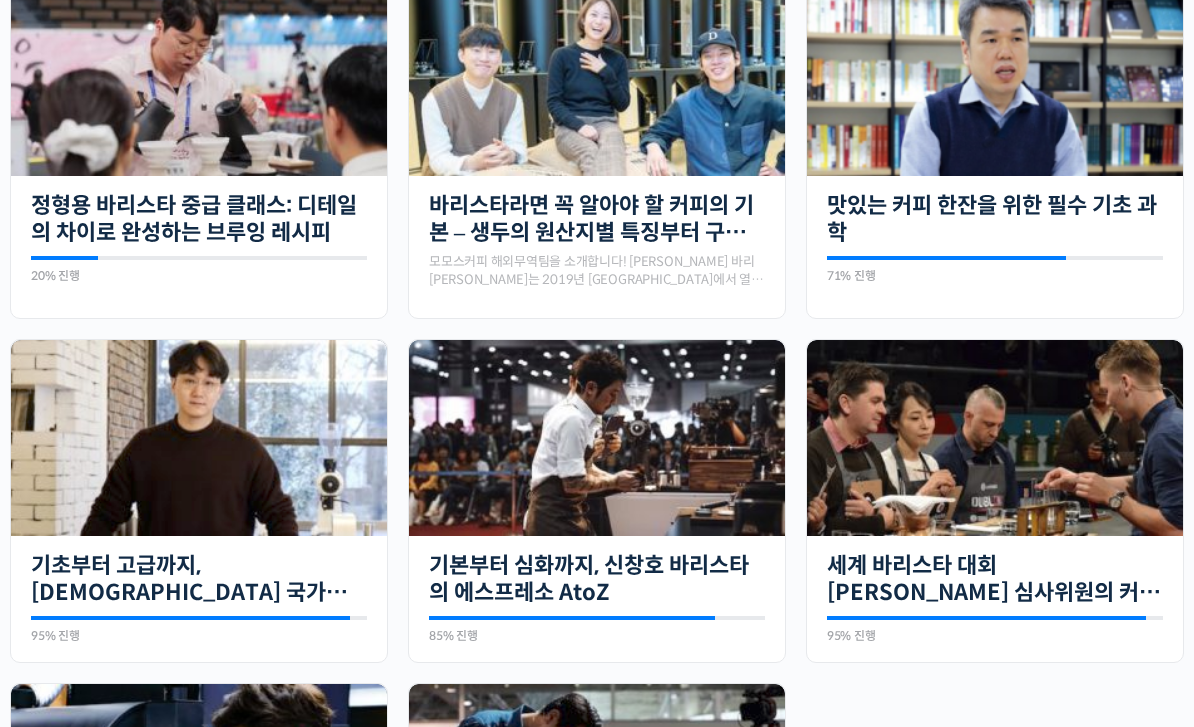 click on "바리스타라면 꼭 알아야 할 커피의 기본 – 생두의 원산지별 특징부터 구입, 품질 관리까지" at bounding box center [597, 219] 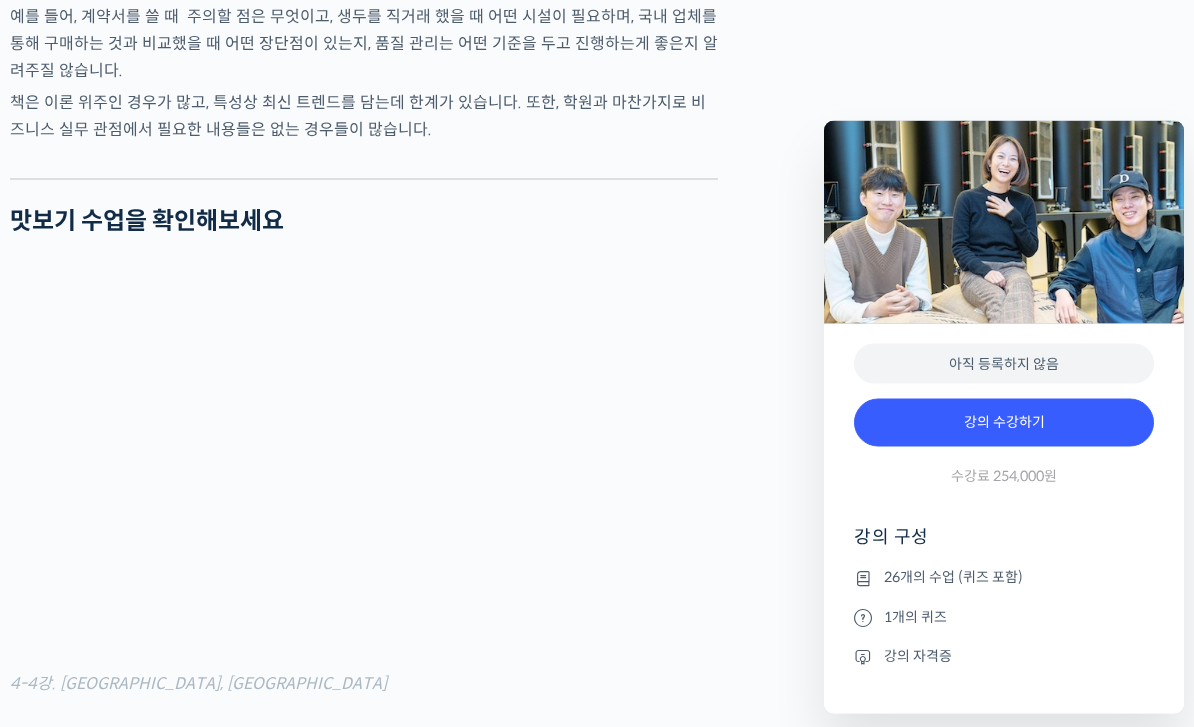 scroll, scrollTop: 6939, scrollLeft: 0, axis: vertical 